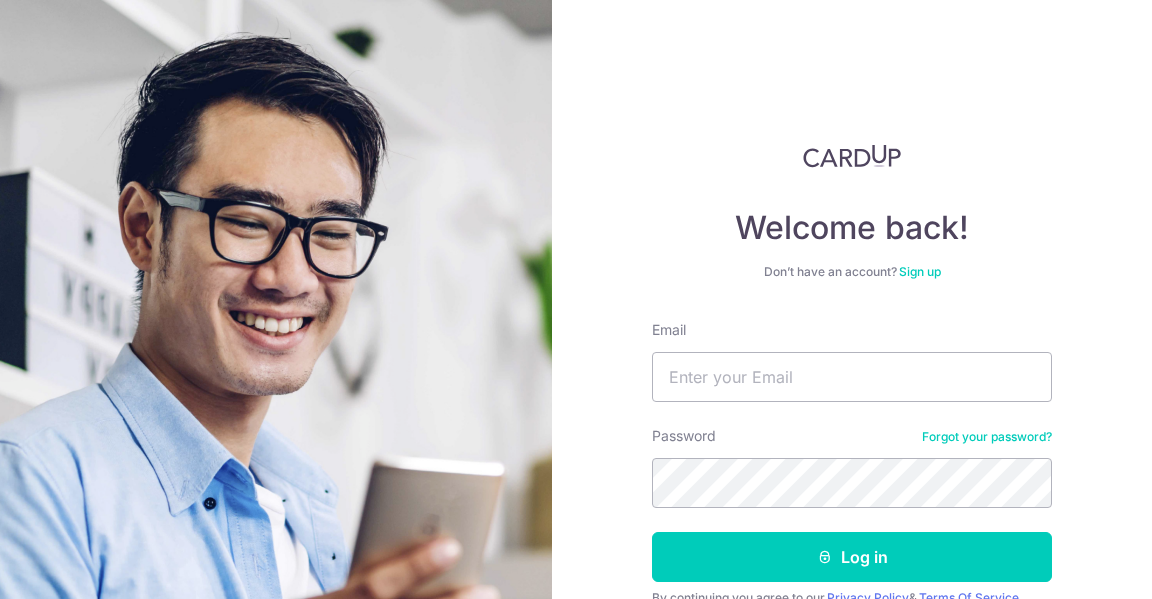 scroll, scrollTop: 0, scrollLeft: 0, axis: both 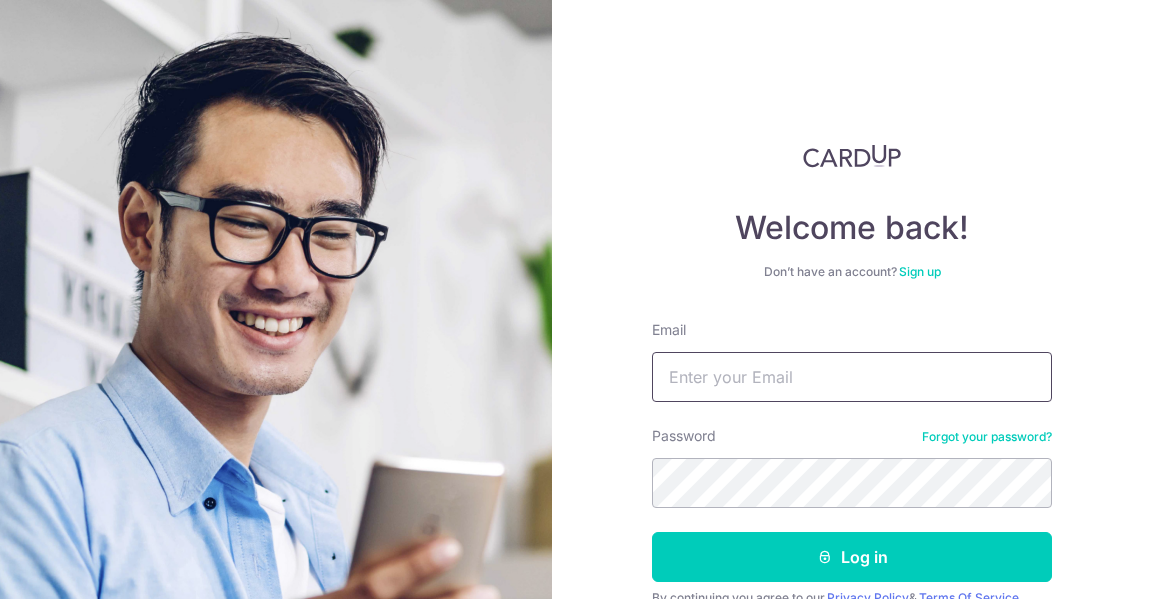 click on "Email" at bounding box center (852, 377) 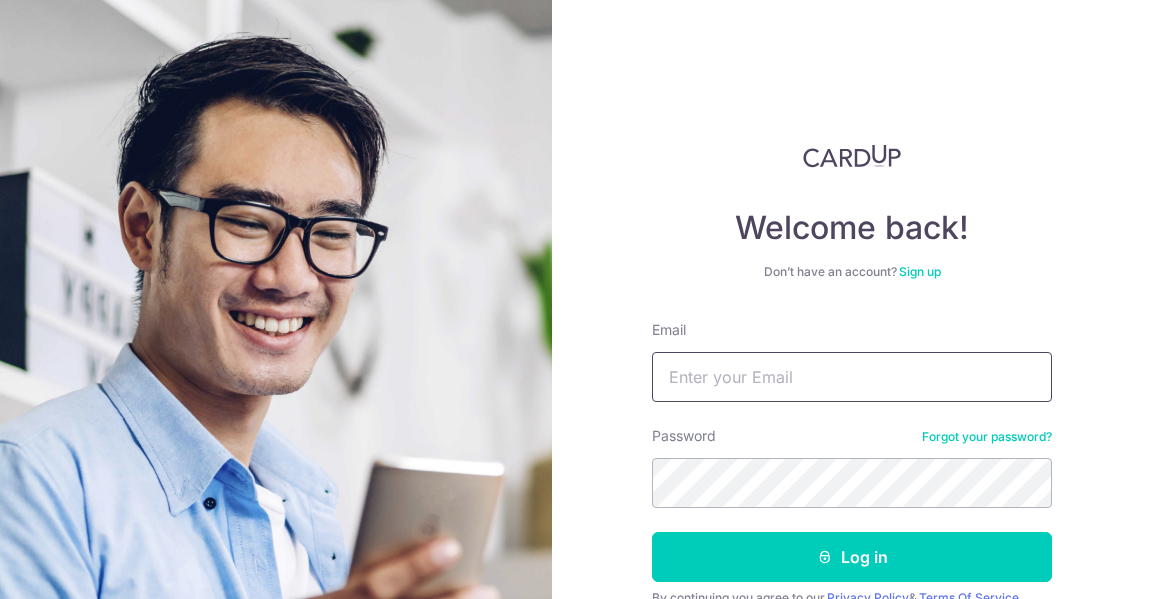 type on "[EMAIL]" 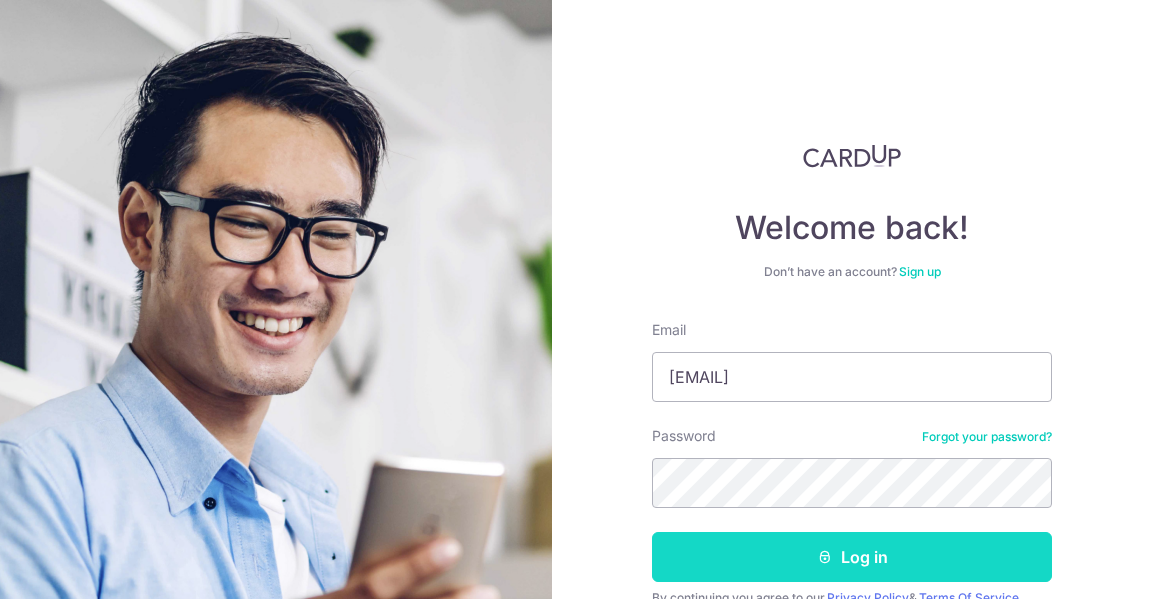 click on "Log in" at bounding box center [852, 557] 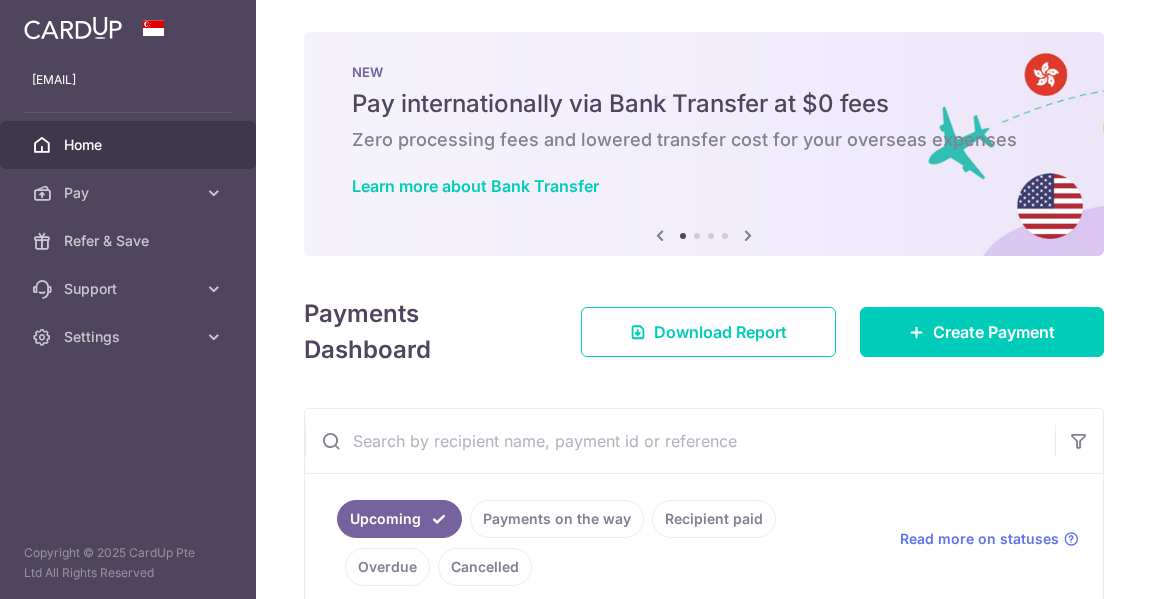 scroll, scrollTop: 0, scrollLeft: 0, axis: both 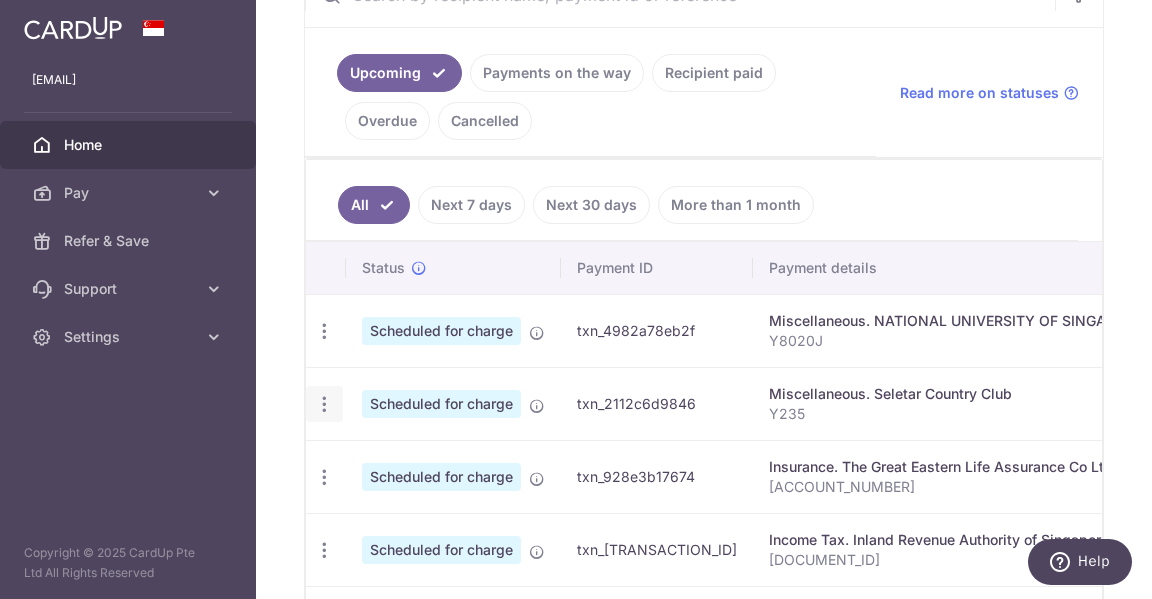 click at bounding box center [324, 331] 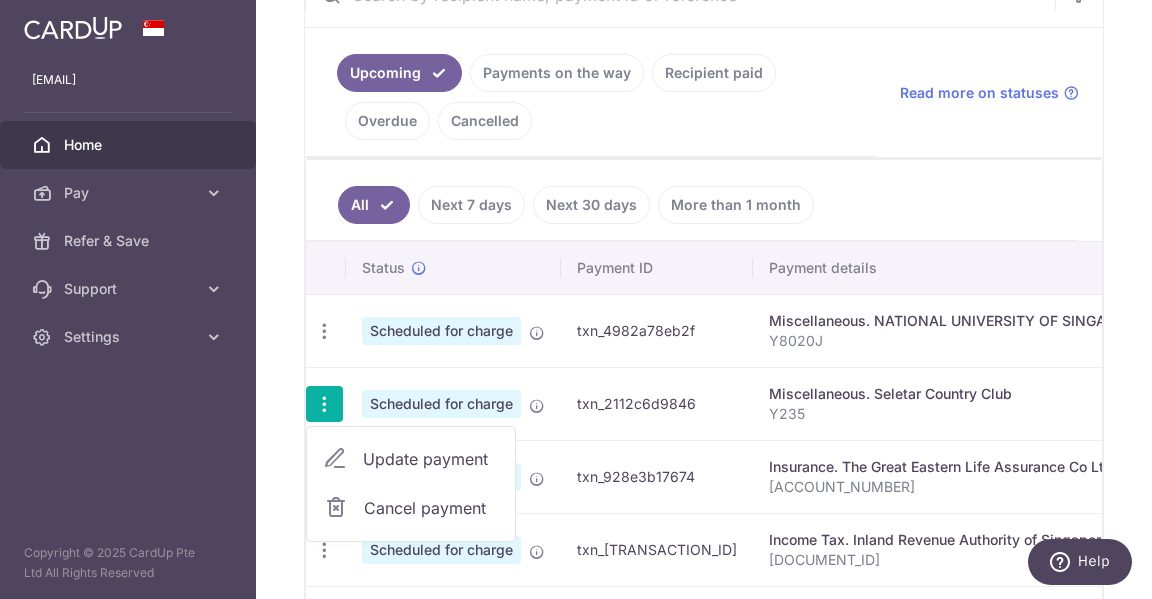 click on "Update payment" at bounding box center [431, 459] 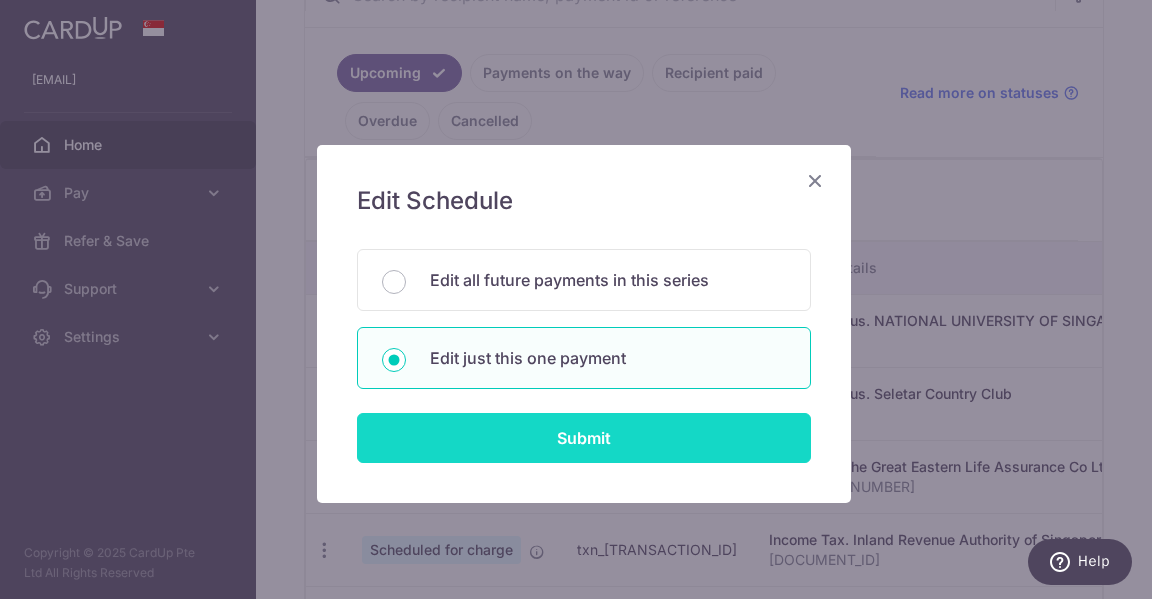 click on "Submit" at bounding box center [584, 438] 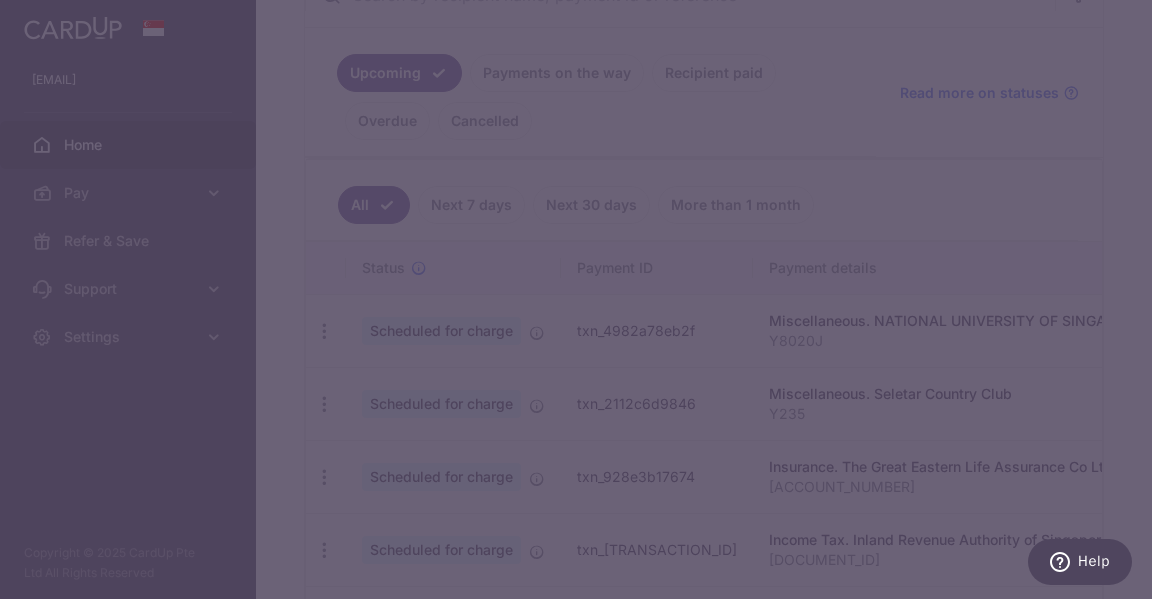 type on "REC185" 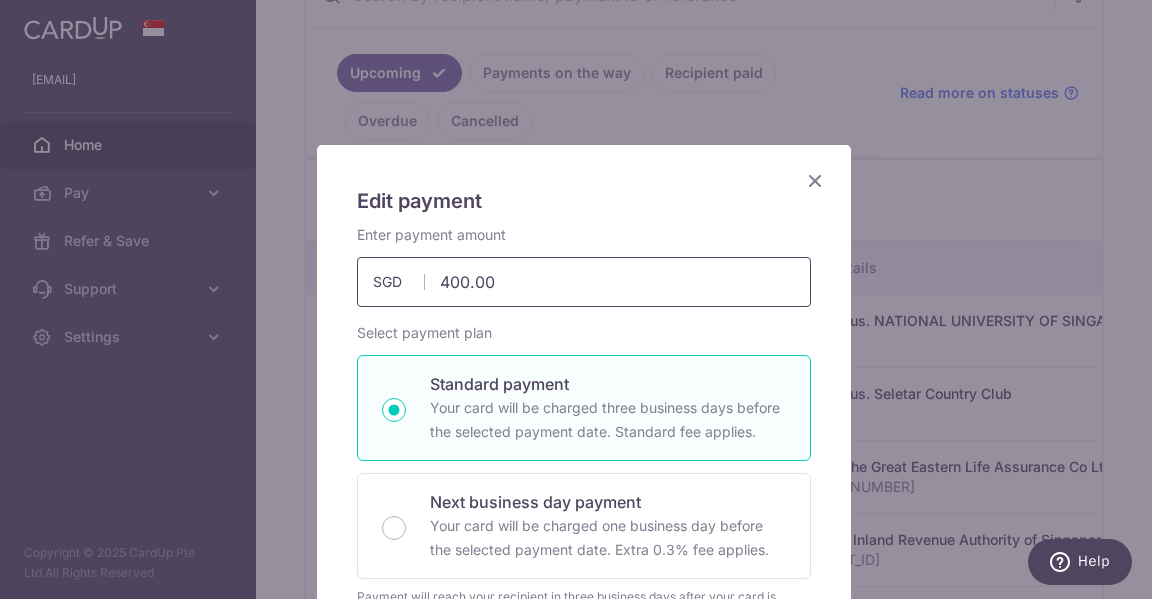 click on "400.00" at bounding box center (584, 282) 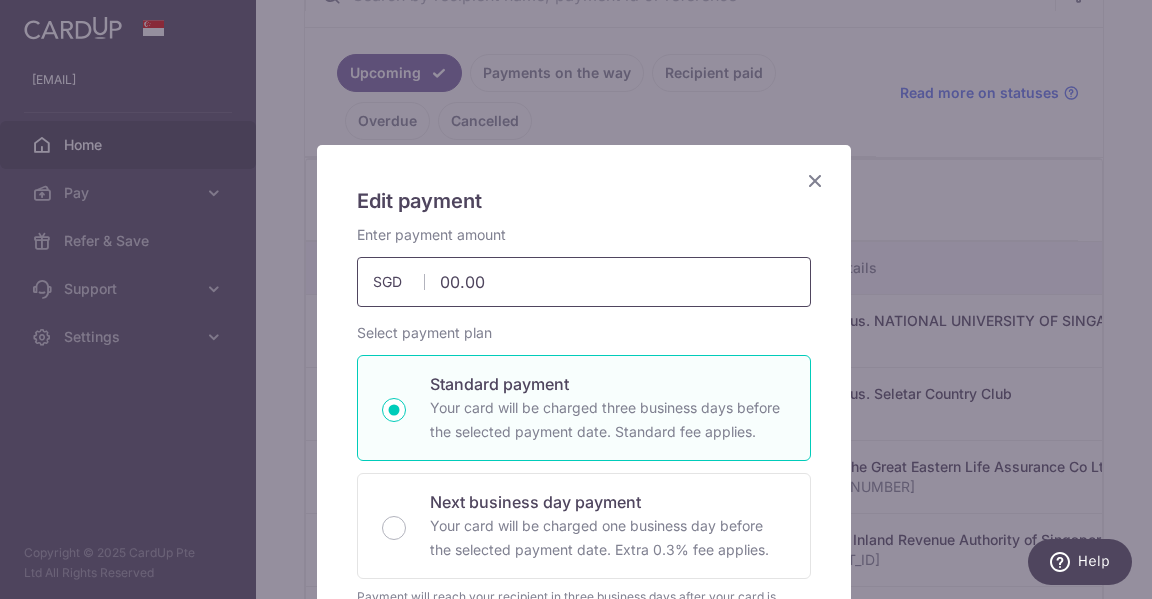 type on "500.00" 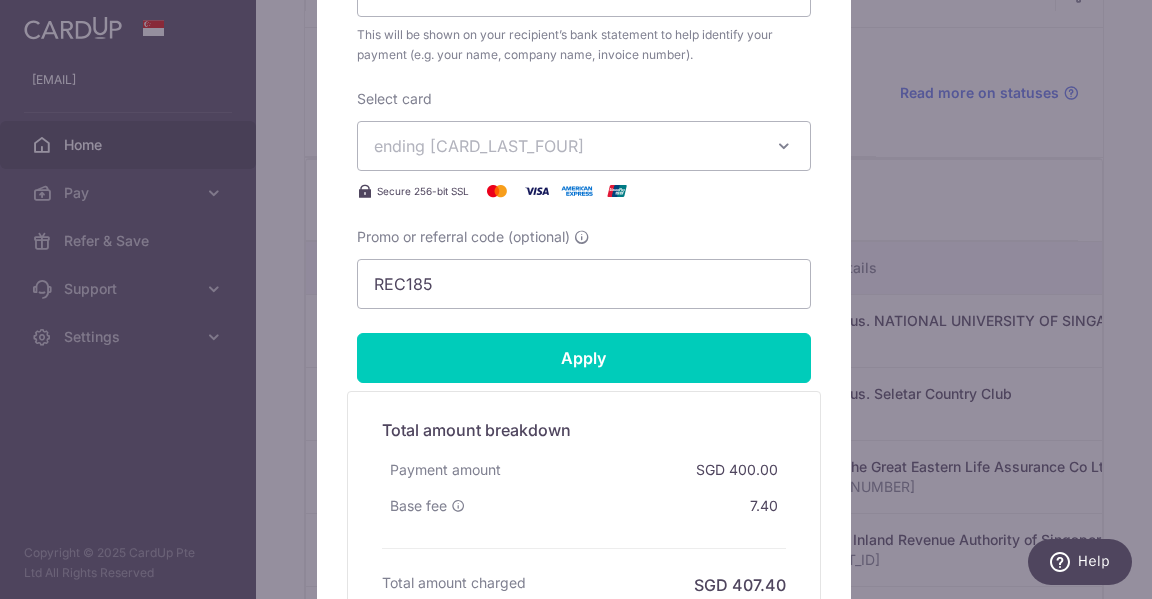 scroll, scrollTop: 824, scrollLeft: 0, axis: vertical 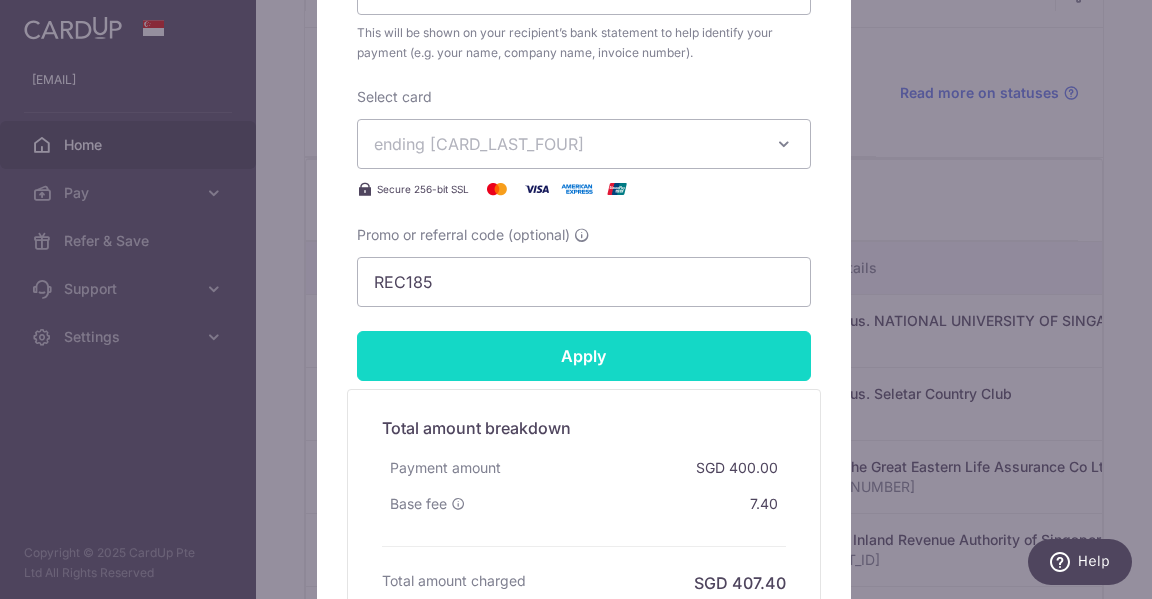 click on "Apply" at bounding box center [584, 356] 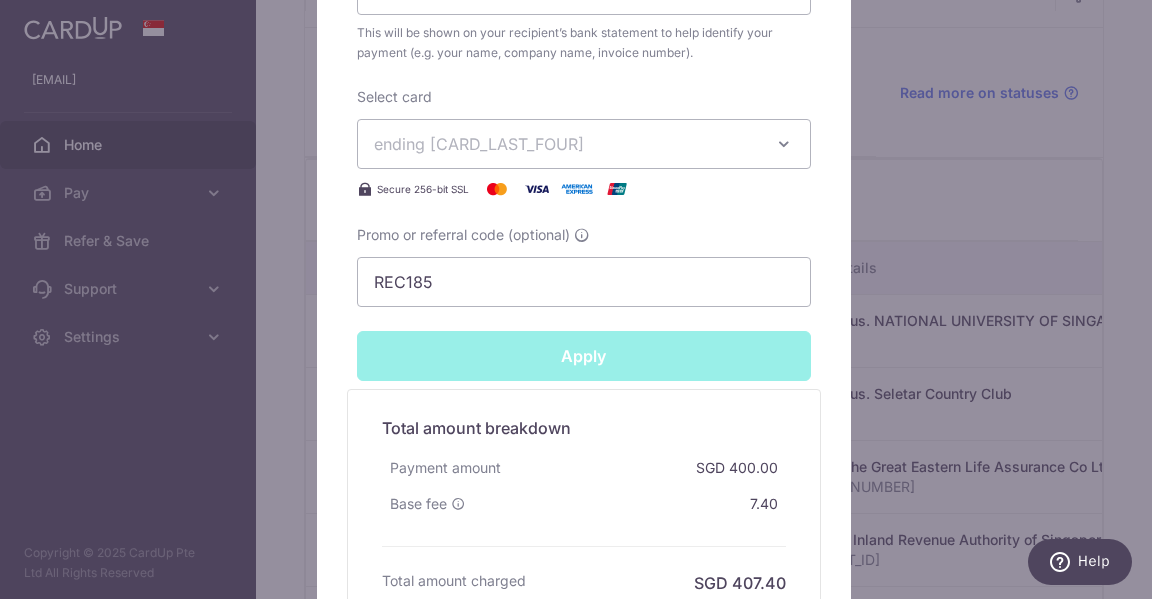 type on "Successfully Applied" 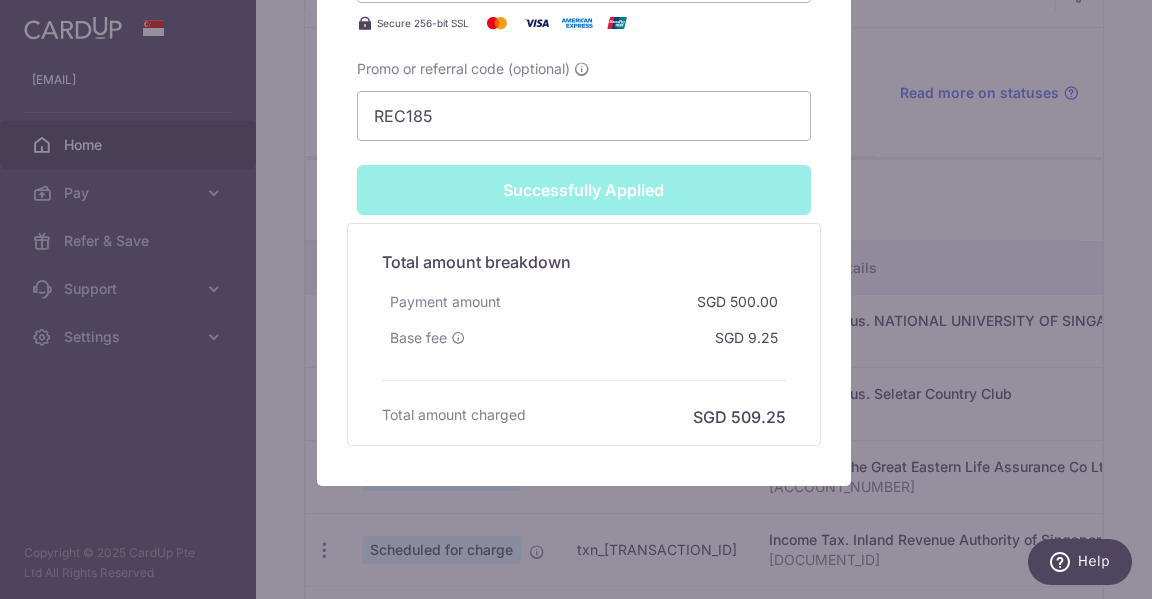 scroll, scrollTop: 1061, scrollLeft: 0, axis: vertical 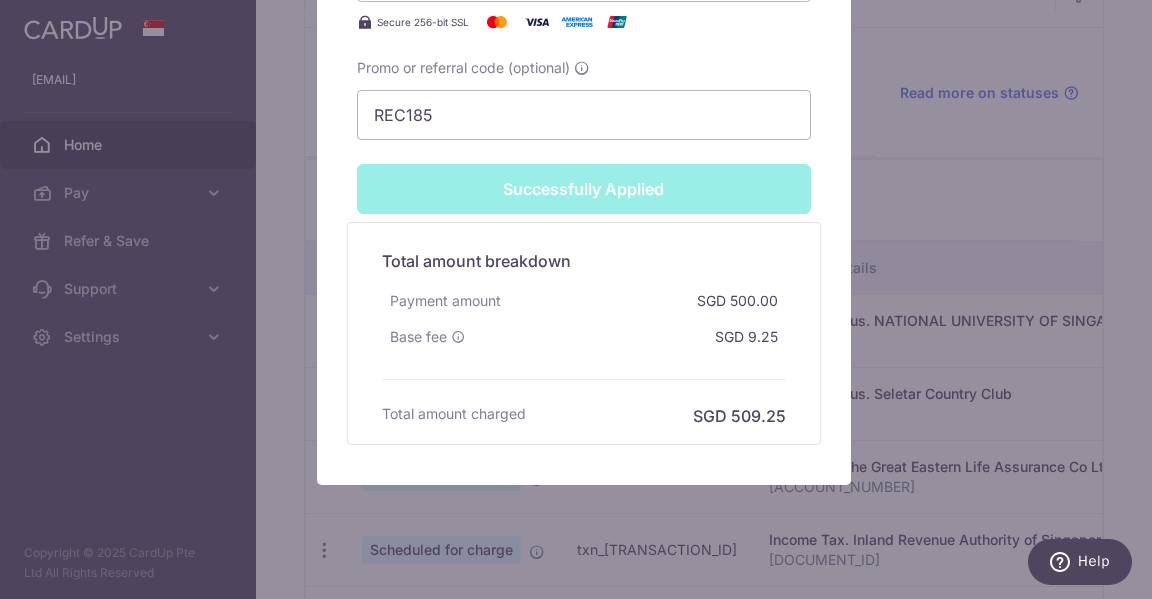 click on "Edit payment
By clicking apply,  you will make changes to all   payments to  Seletar Country Club  scheduled from
.
By clicking below, you confirm you are editing this payment to  Seletar Country Club  on
[DATE] .
Your payment is updated successfully" at bounding box center [576, 299] 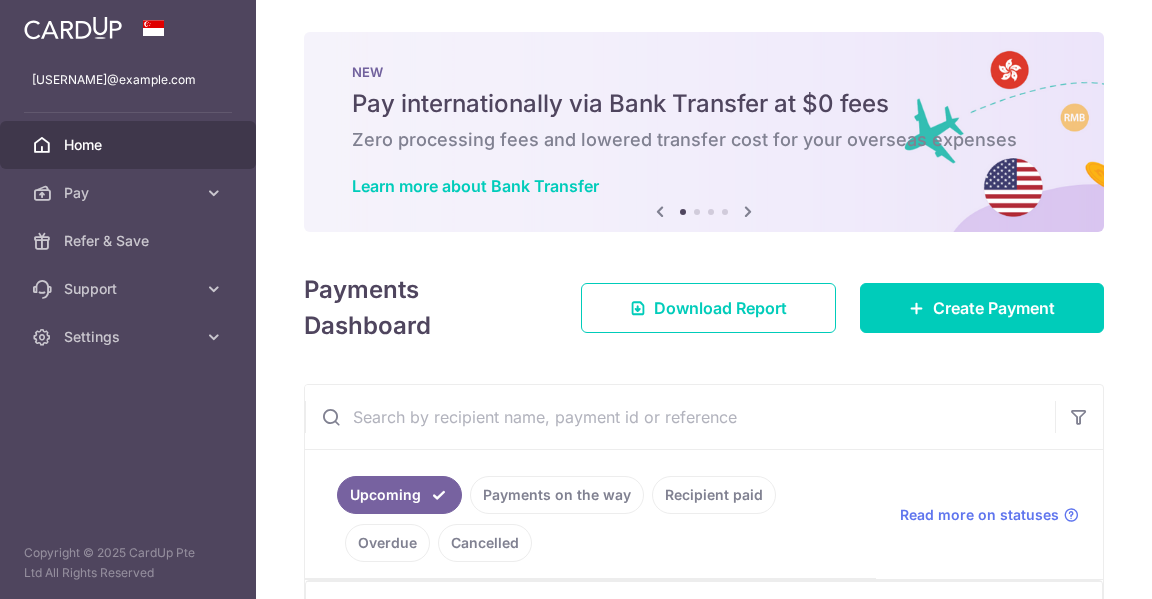 scroll, scrollTop: 0, scrollLeft: 0, axis: both 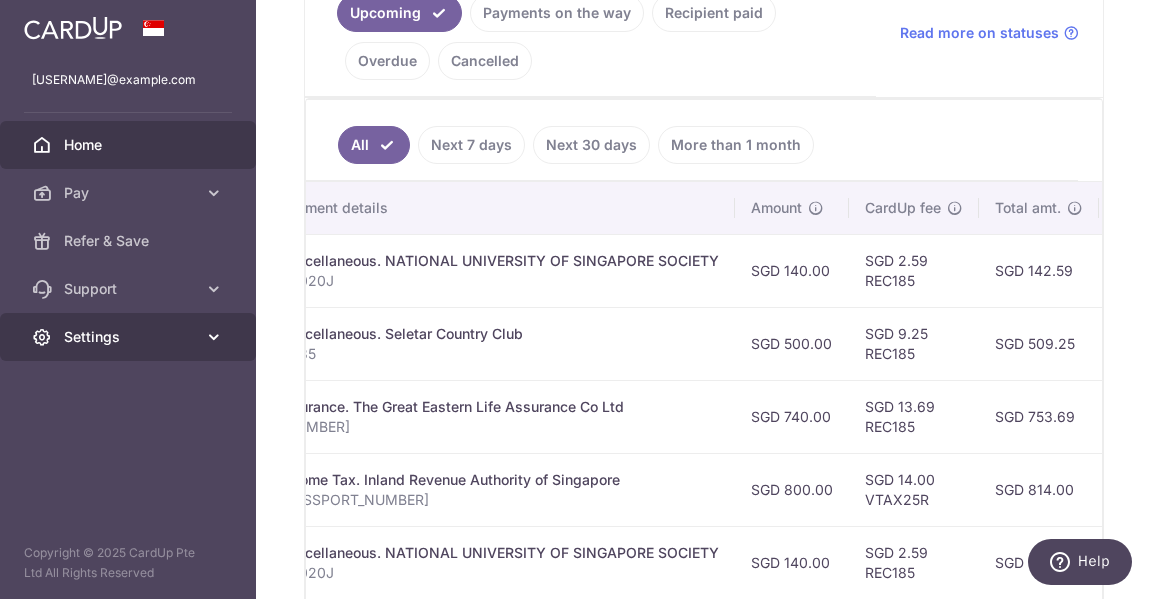 click on "Settings" at bounding box center (130, 337) 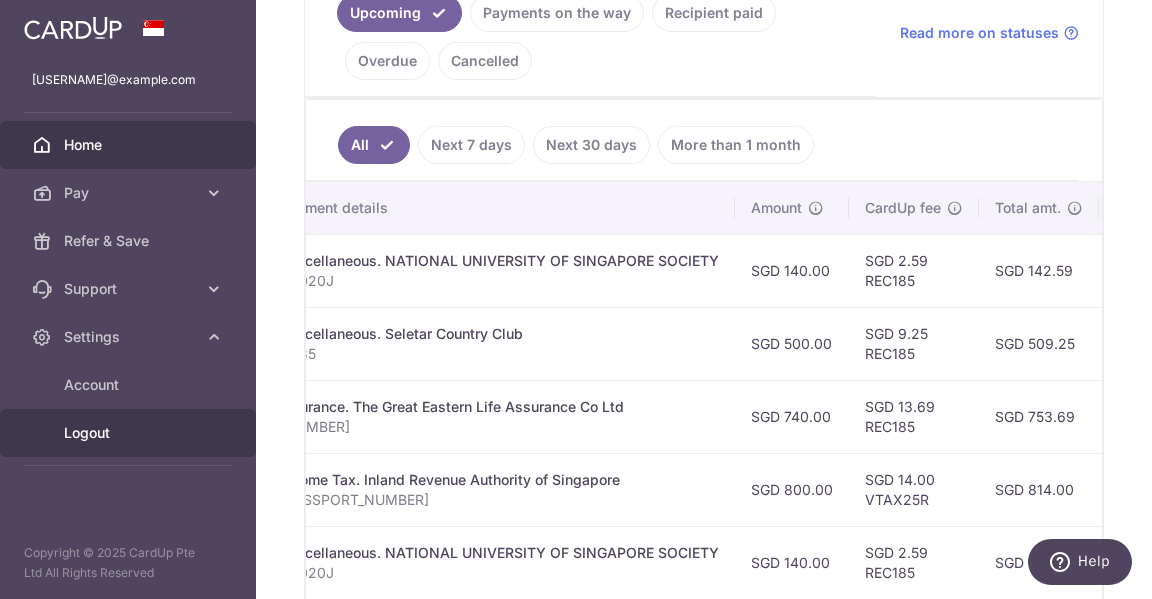 click on "Logout" at bounding box center [130, 433] 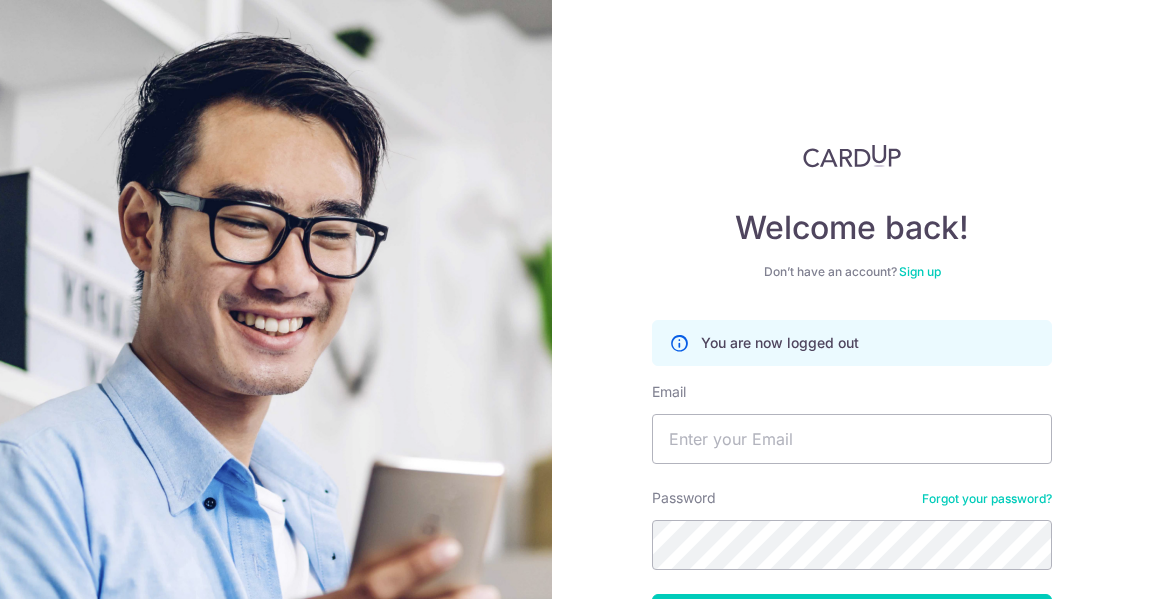 scroll, scrollTop: 0, scrollLeft: 0, axis: both 